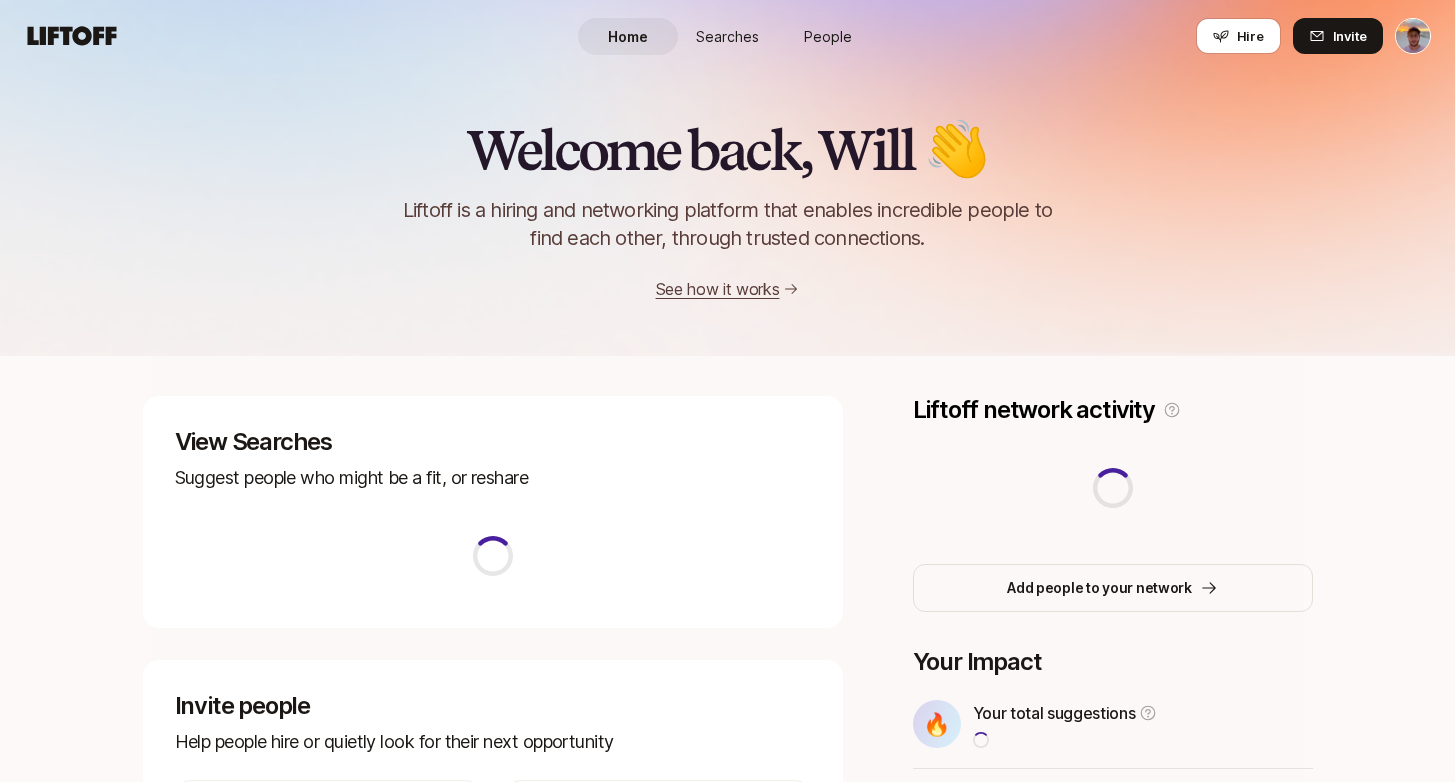 scroll, scrollTop: 0, scrollLeft: 0, axis: both 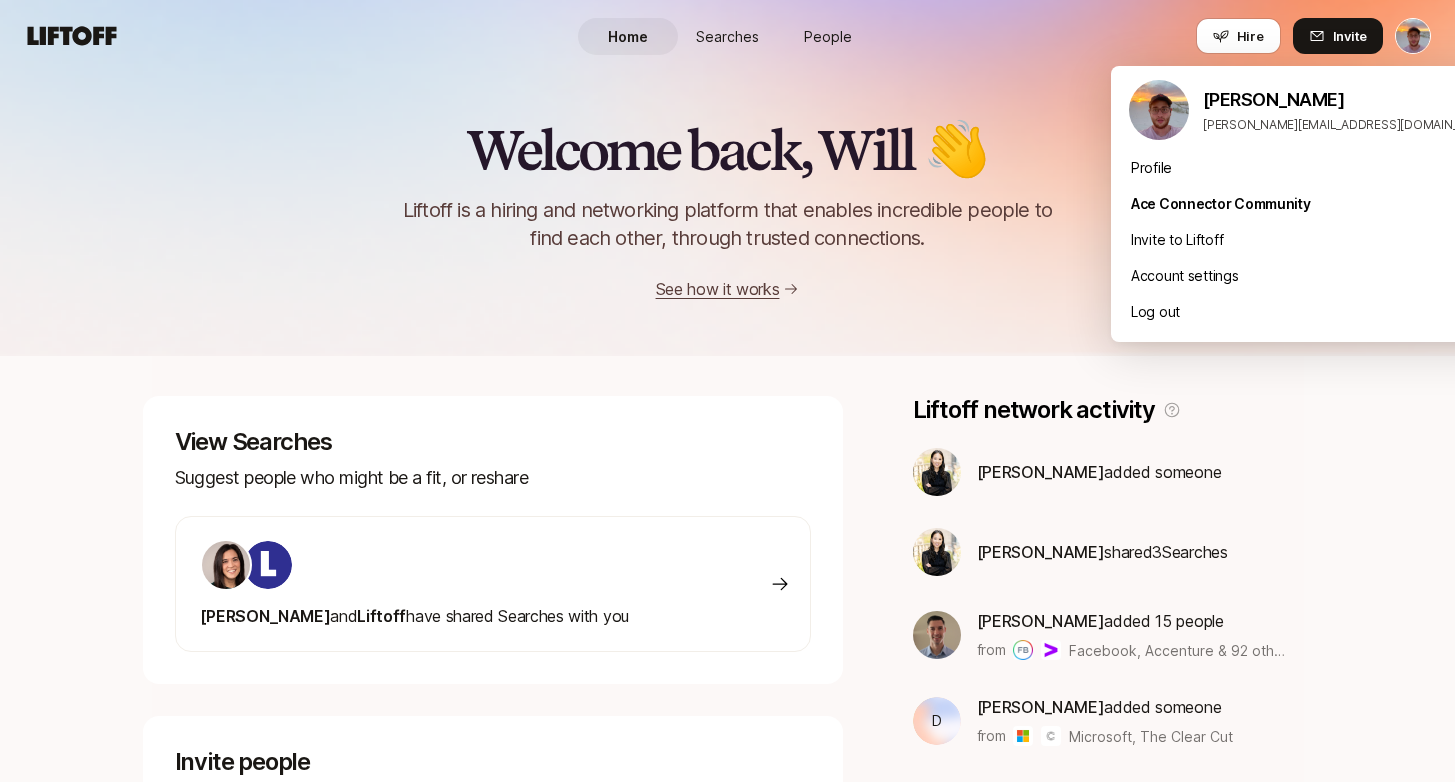 click on "Home Searches People Hire Home Searches People Hire Hire Invite Welcome back, Will 👋 Liftoff is a hiring and networking platform that enables incredible people to find each other, through trusted connections. See how it works View Searches Suggest people who might be a fit, or reshare [PERSON_NAME]  and  [PERSON_NAME]  have shared Searches with you [DEMOGRAPHIC_DATA] people Help people hire or quietly look for their next opportunity Invite someone who's hiring Invite someone who's looking Build your network Organize and recommend the best people in your network Go to your network Liftoff network activity [PERSON_NAME]  added   someone [PERSON_NAME]  shared  3  Search es [PERSON_NAME]  added   15 people from Facebook, Accenture & 92 other orgs D [PERSON_NAME]  added   someone from Microsoft, The Clear Cut [PERSON_NAME]  created   a  list Tes Add people to your network Your Impact 🔥 Your total suggestions 7 🎉 Your total intros 1 🙌 Hires from your network 0 [PERSON_NAME] [PERSON_NAME][EMAIL_ADDRESS][DOMAIN_NAME] Profile Ace Connector Community" at bounding box center (727, 391) 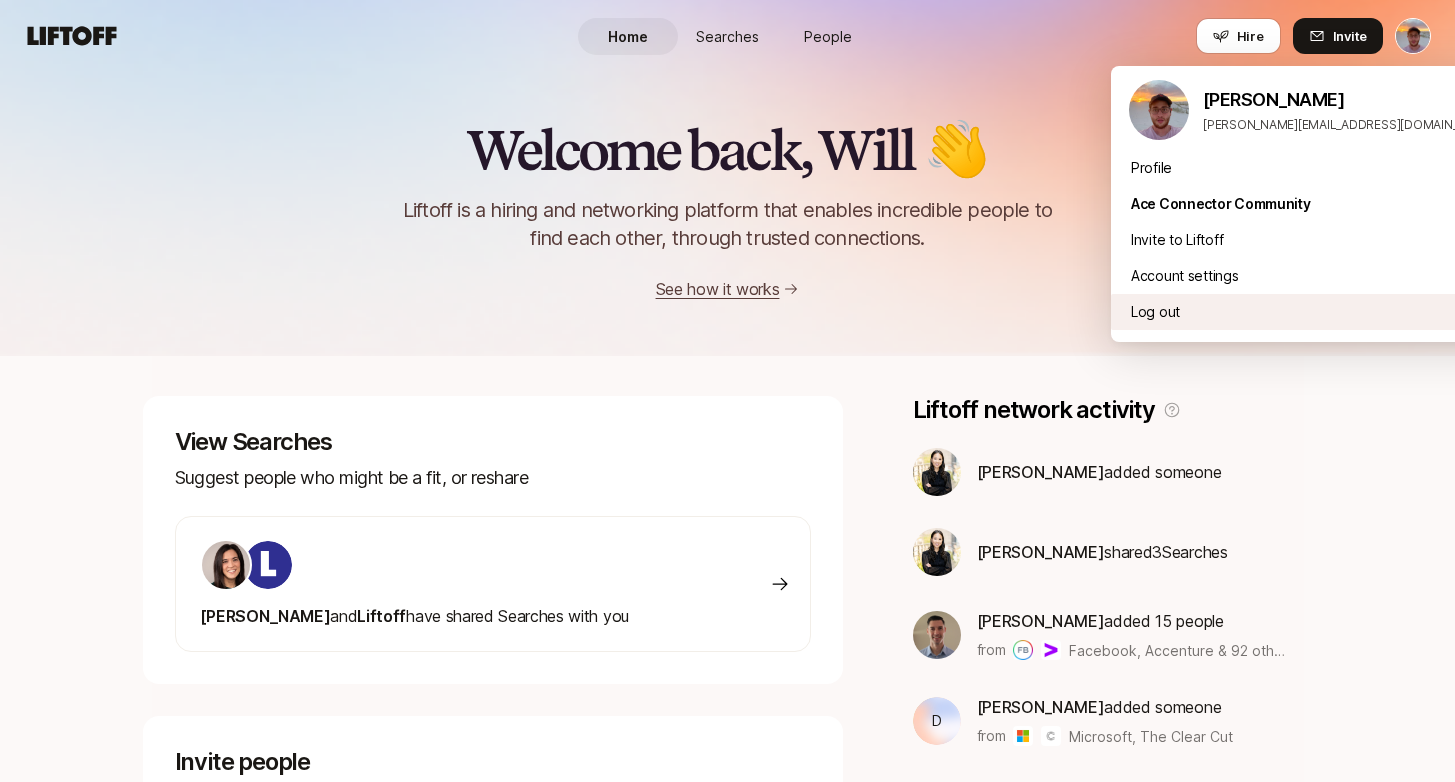 click on "Log out" at bounding box center (1311, 312) 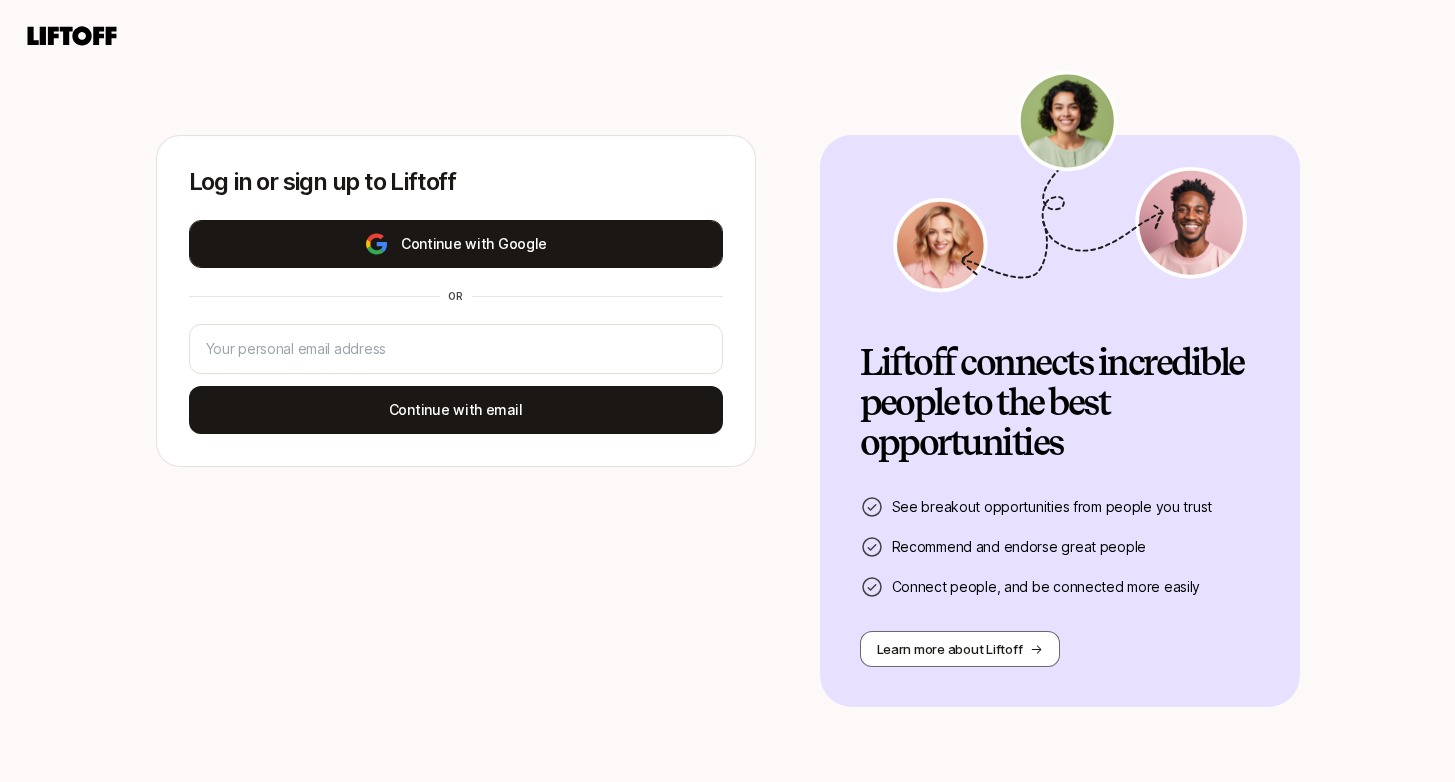 click on "Continue with Google" at bounding box center (456, 244) 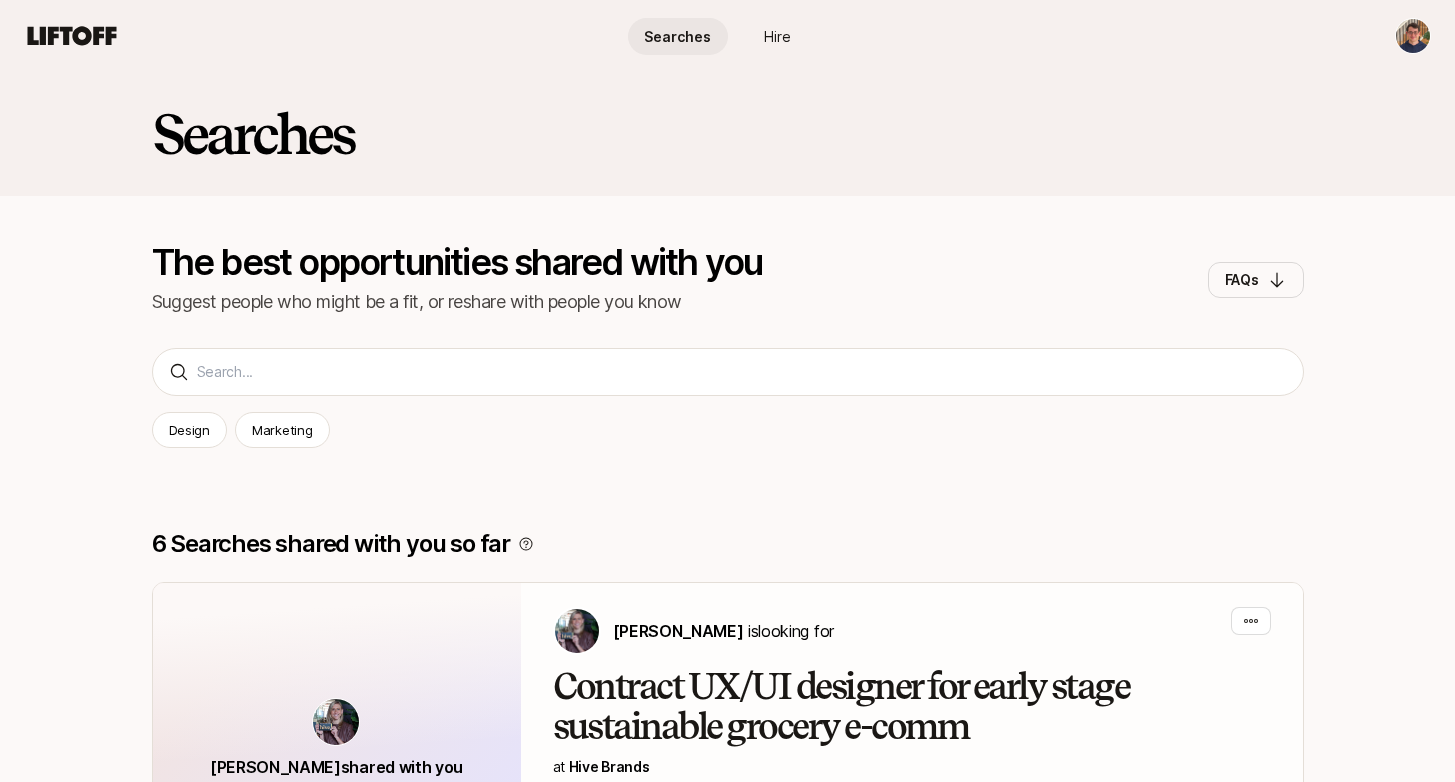 click on "Hire" at bounding box center [777, 36] 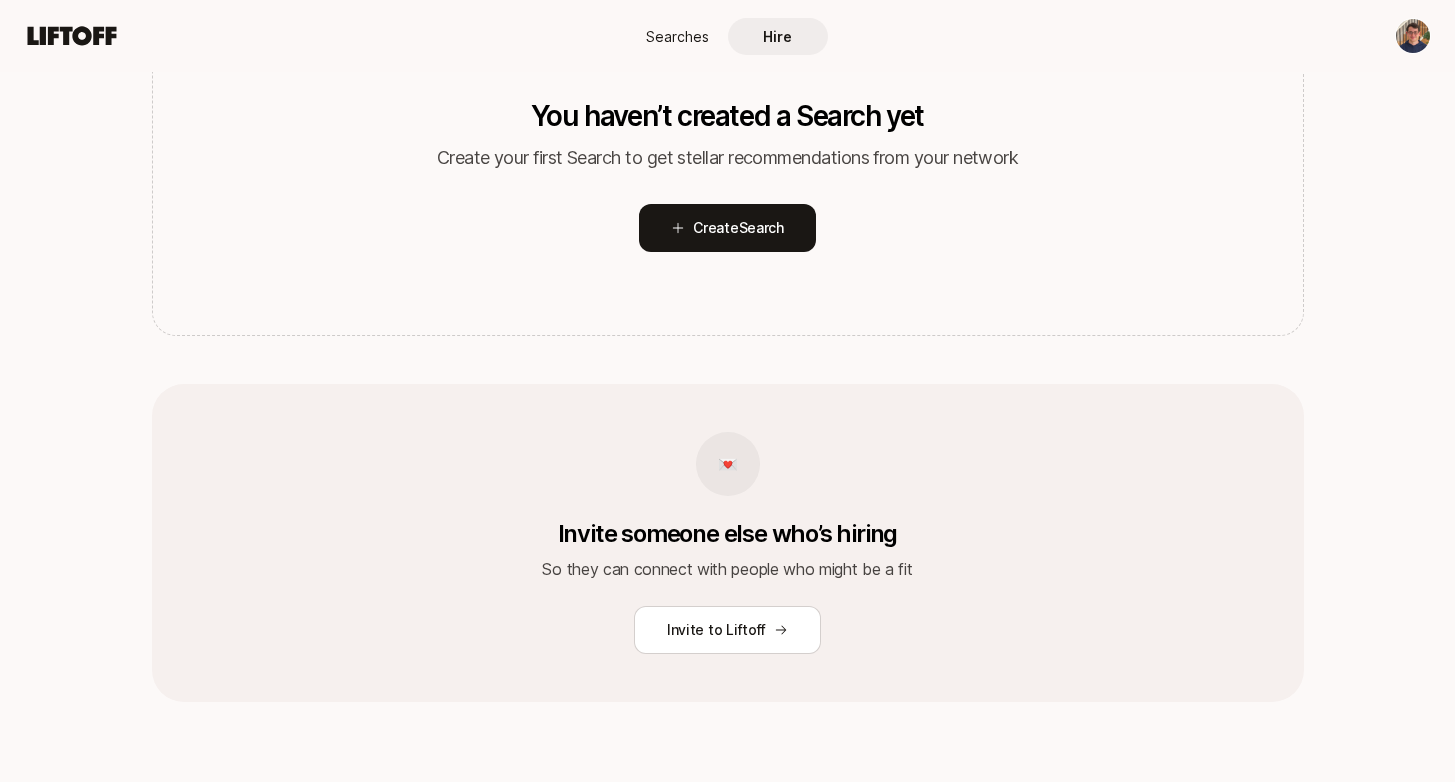 scroll, scrollTop: 420, scrollLeft: 0, axis: vertical 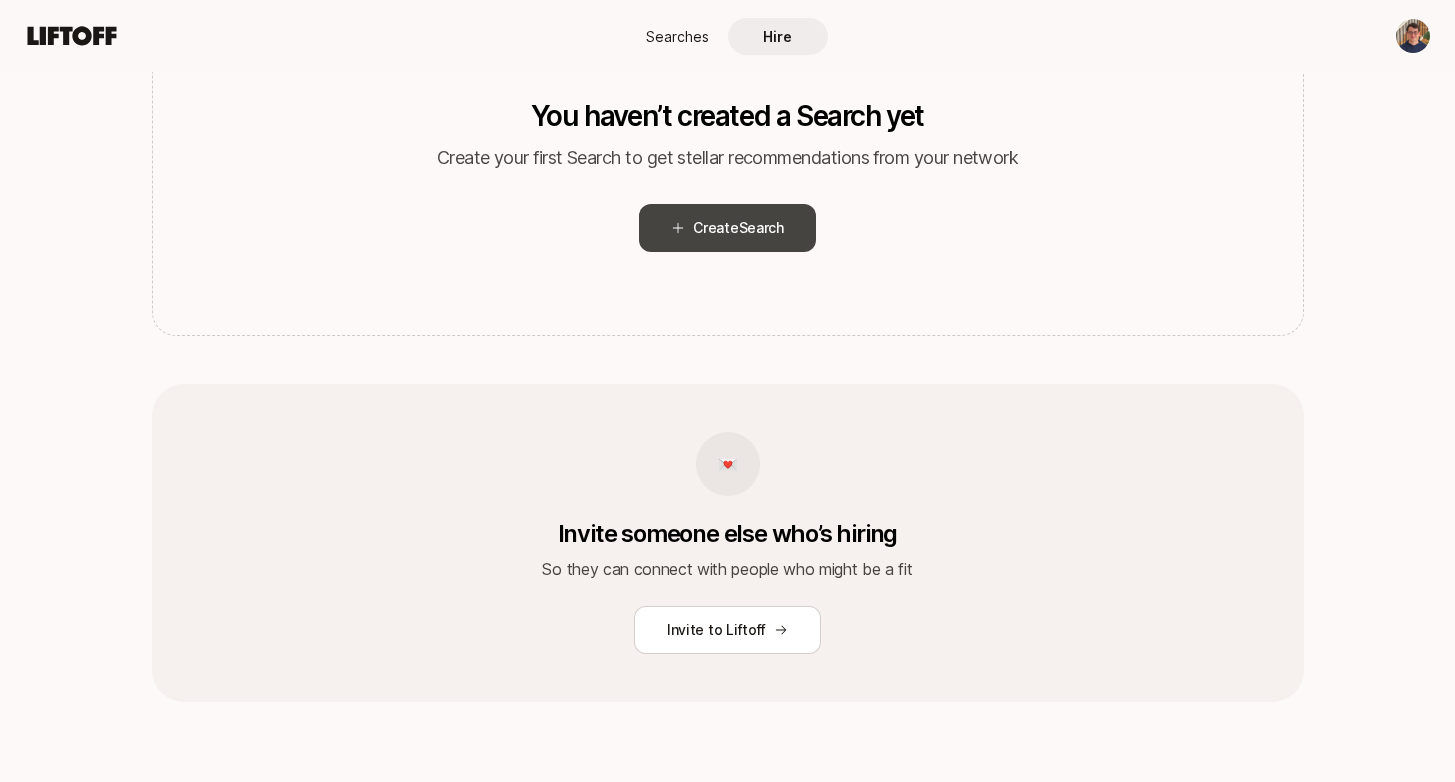 click on "Create  Search" at bounding box center [738, 228] 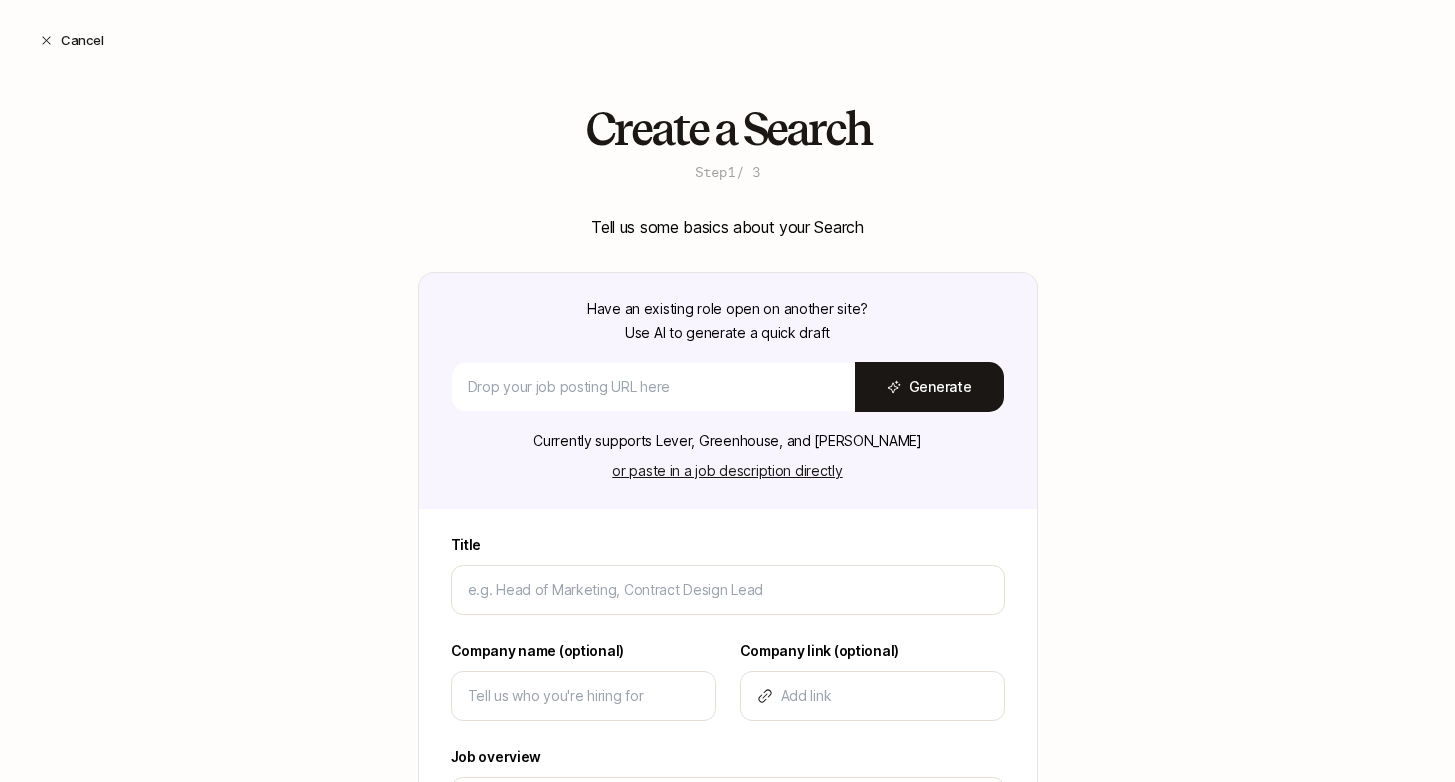 click on "Cancel" at bounding box center (727, 40) 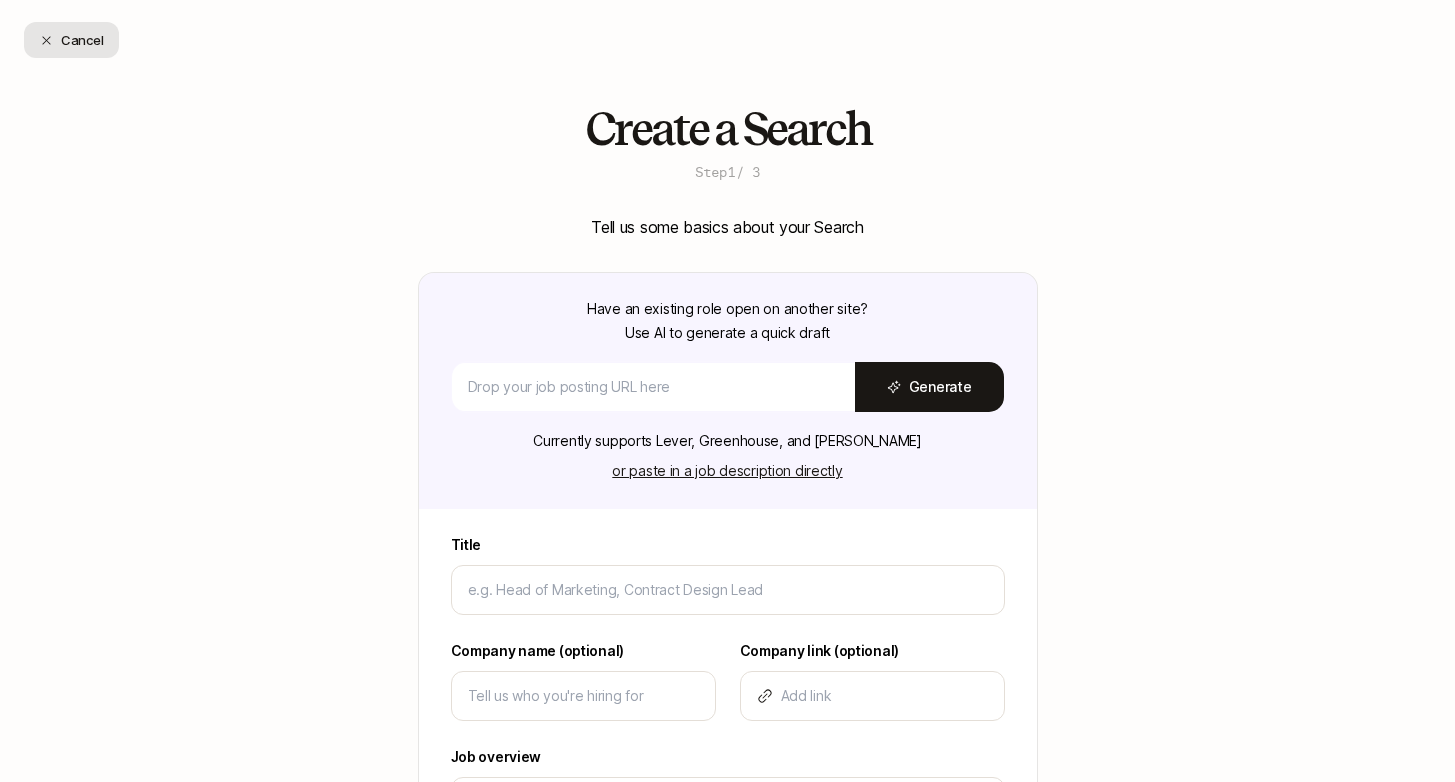 click 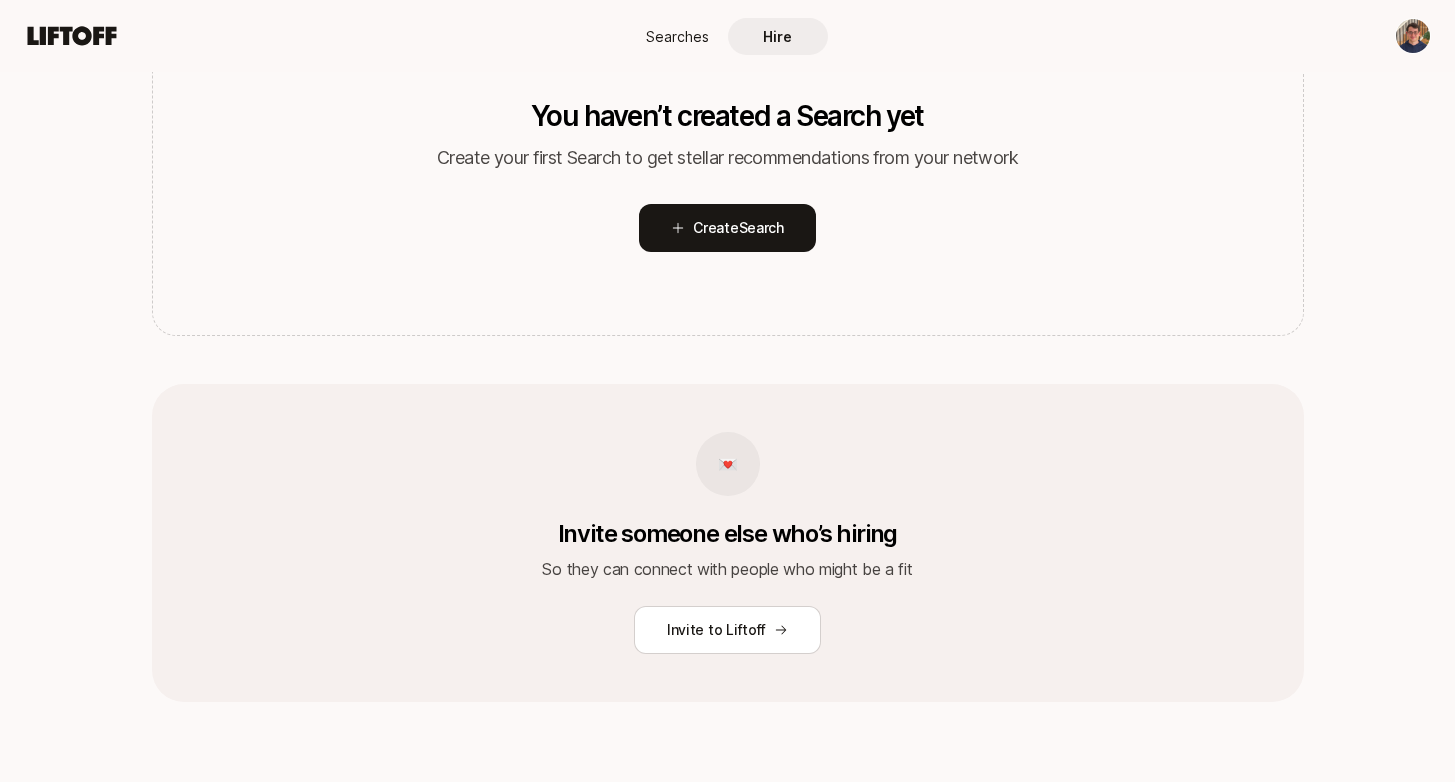click on "Searches" at bounding box center (678, 36) 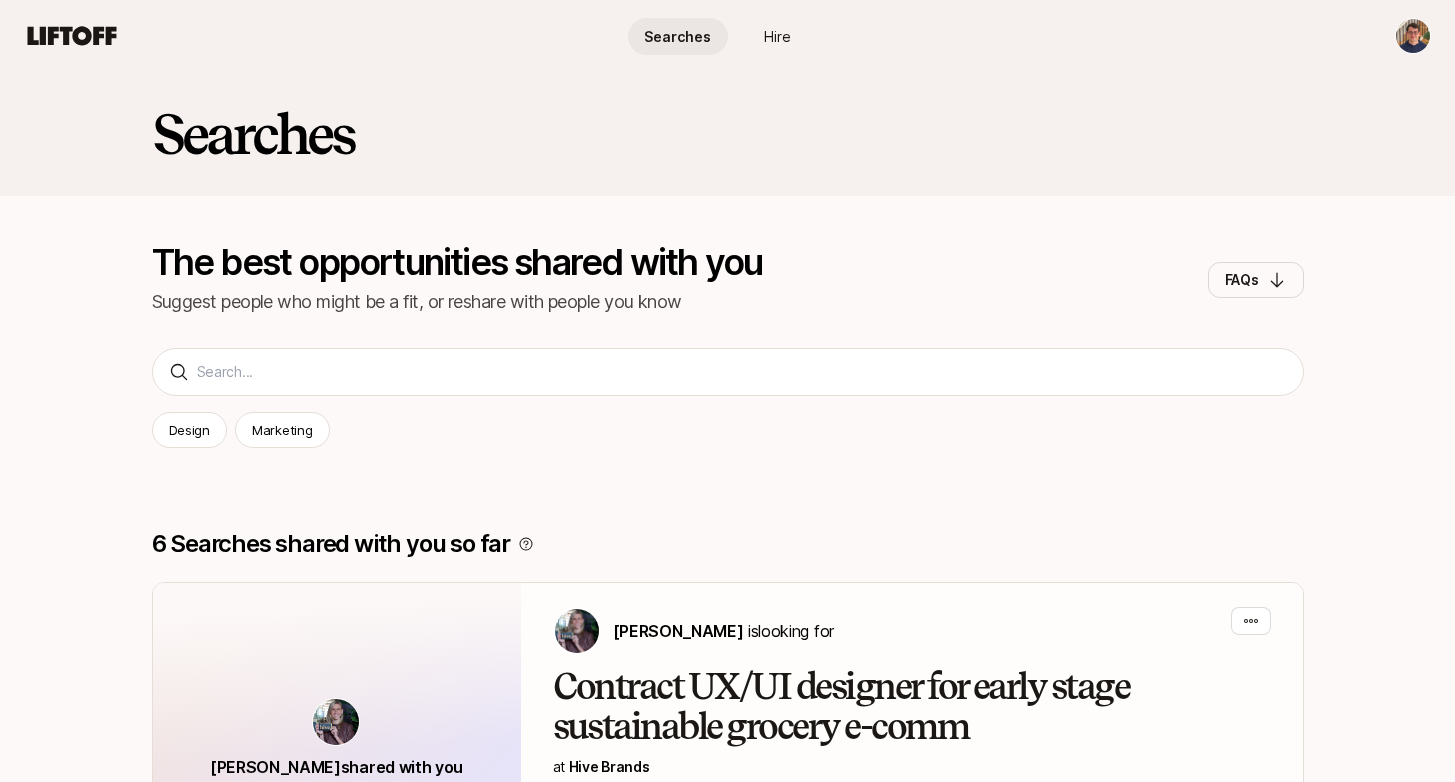 scroll, scrollTop: 0, scrollLeft: 0, axis: both 